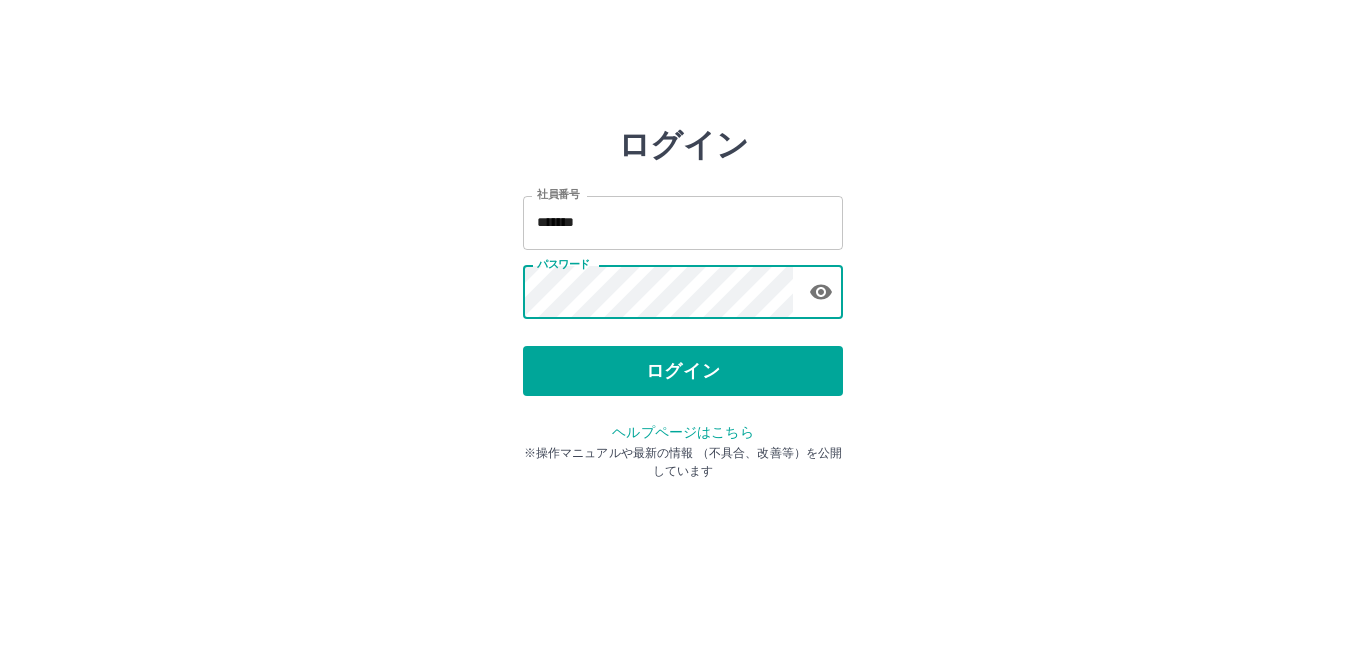 scroll, scrollTop: 0, scrollLeft: 0, axis: both 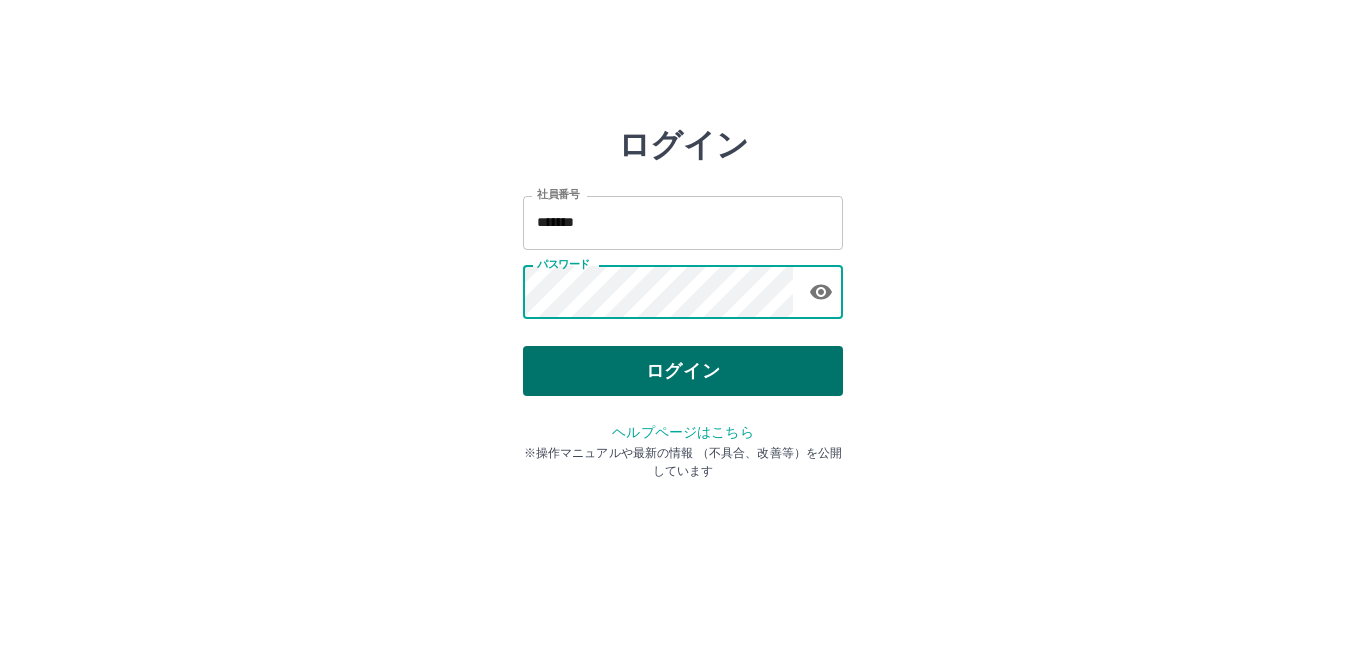 click on "ログイン" at bounding box center [683, 371] 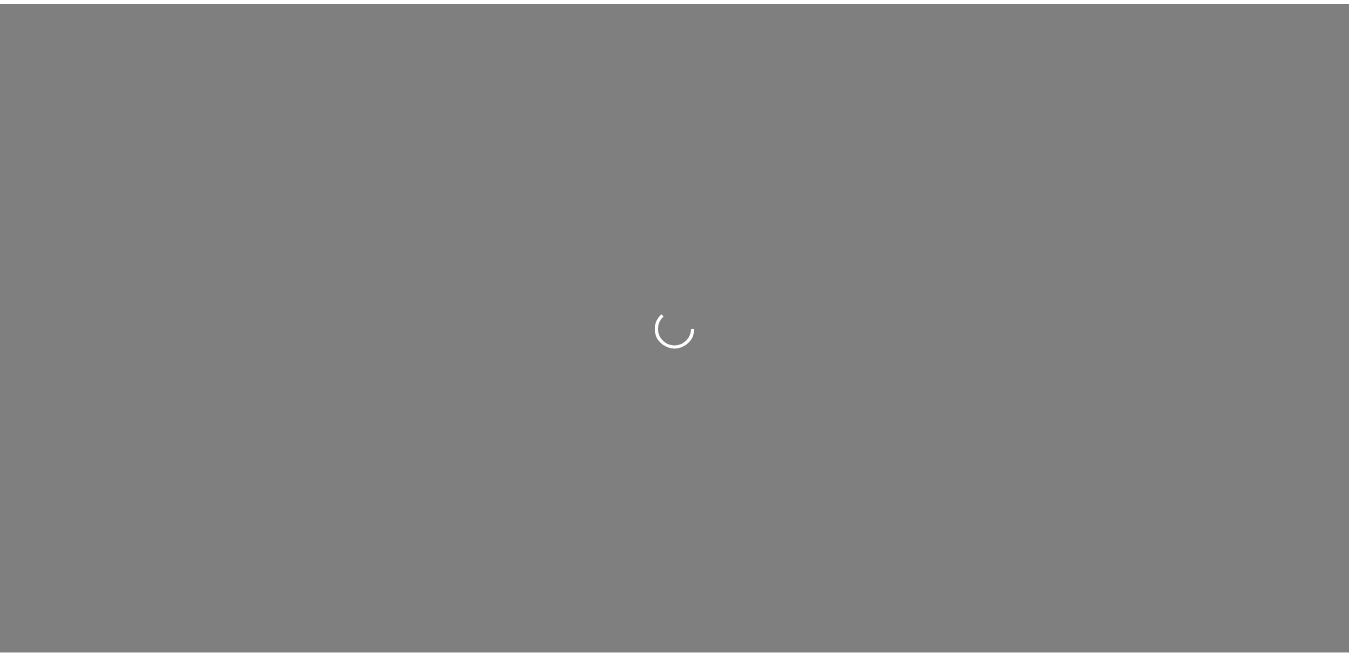 scroll, scrollTop: 0, scrollLeft: 0, axis: both 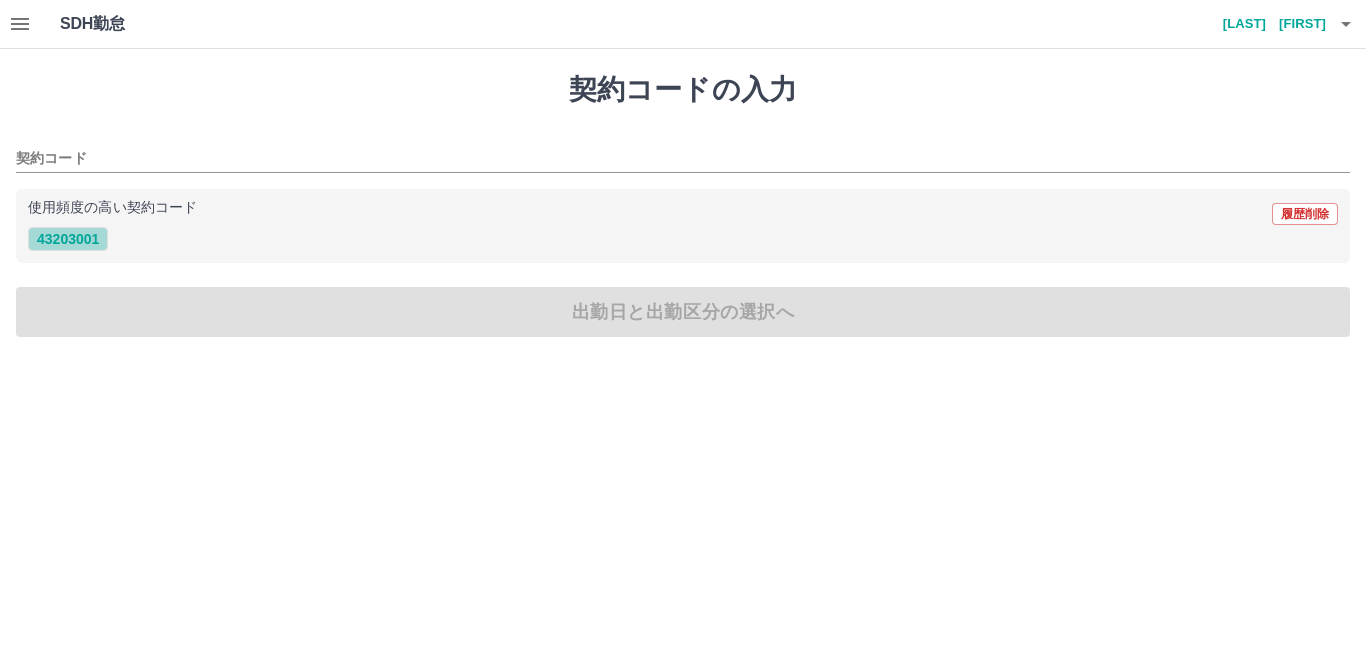 click on "43203001" at bounding box center (68, 239) 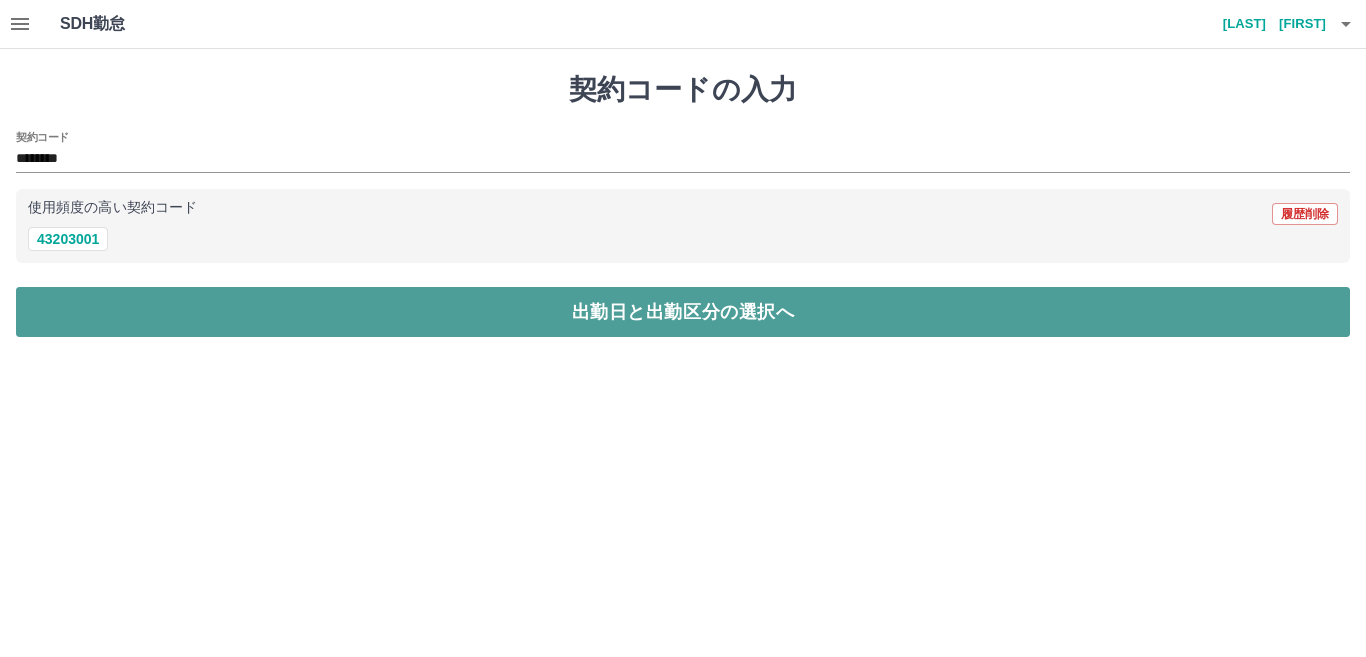 click on "出勤日と出勤区分の選択へ" at bounding box center (683, 312) 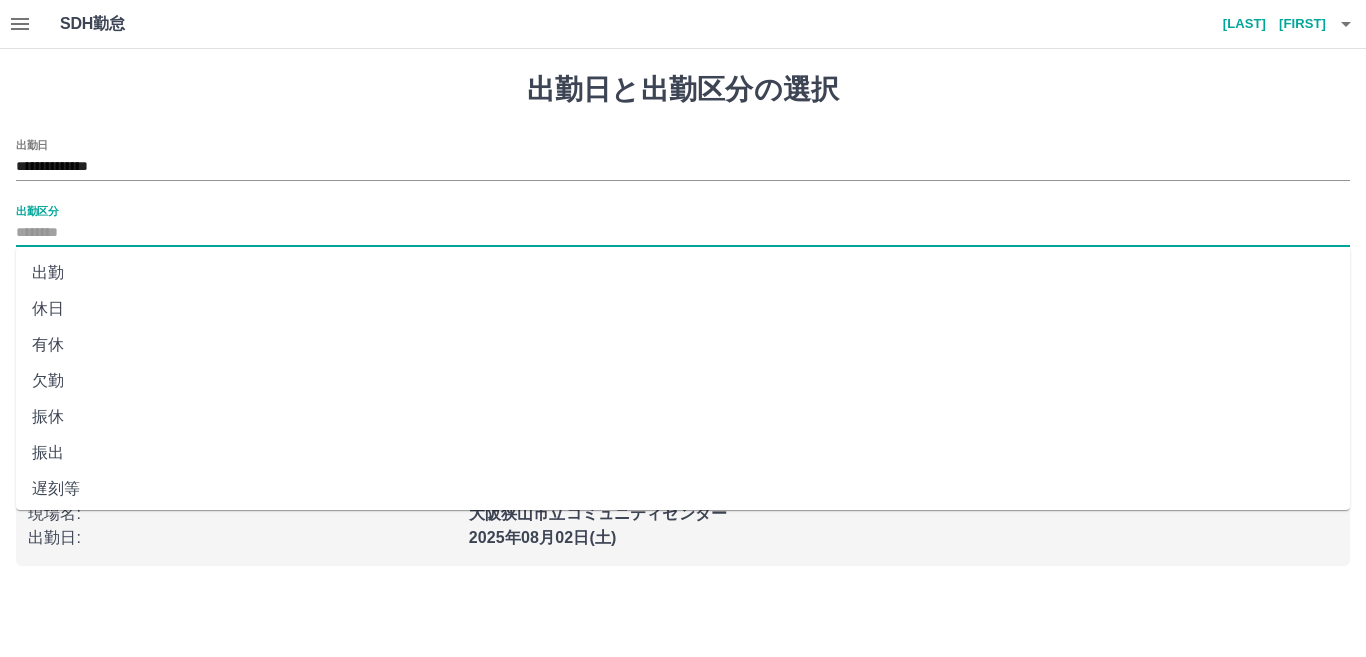 click on "出勤区分" at bounding box center (683, 233) 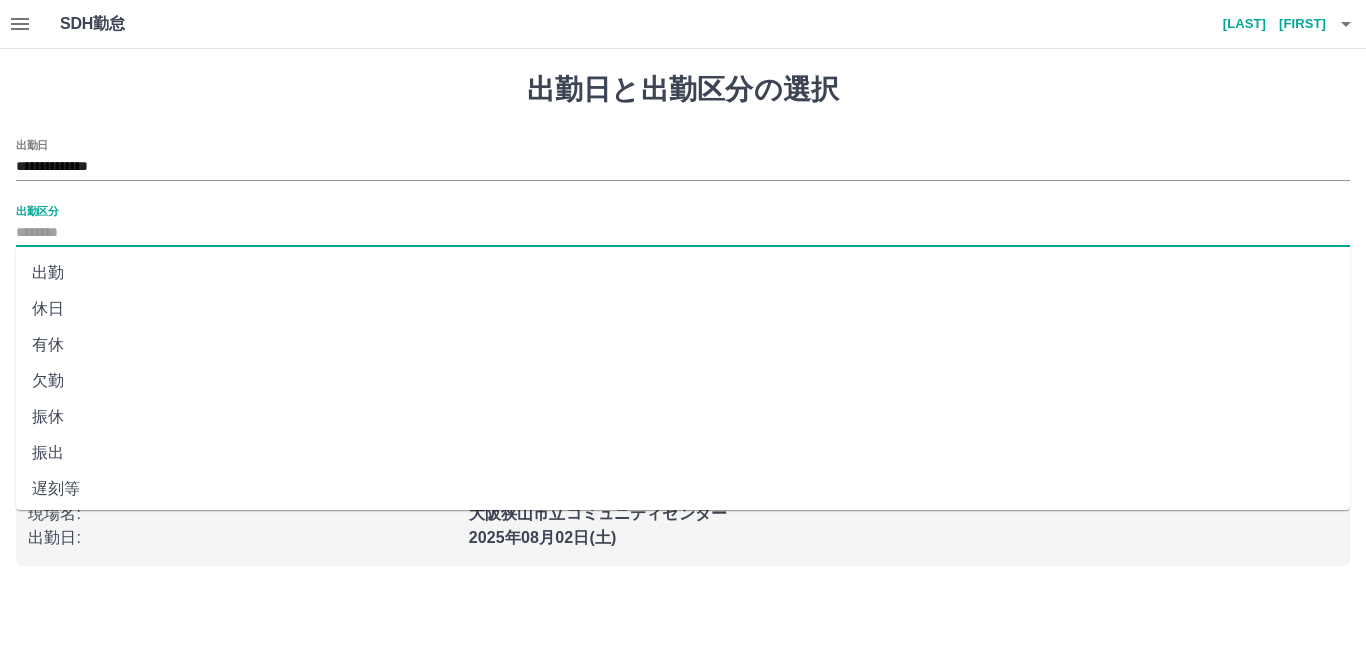 click on "出勤" at bounding box center (683, 273) 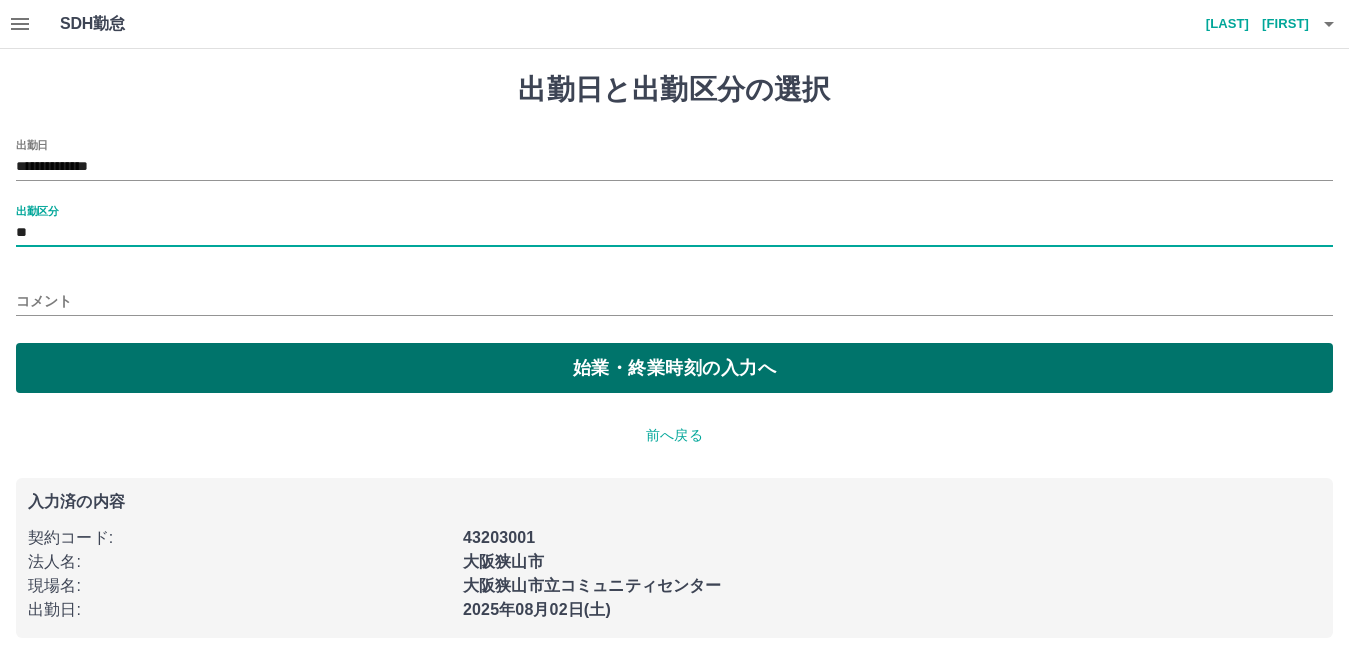 click on "始業・終業時刻の入力へ" at bounding box center [674, 368] 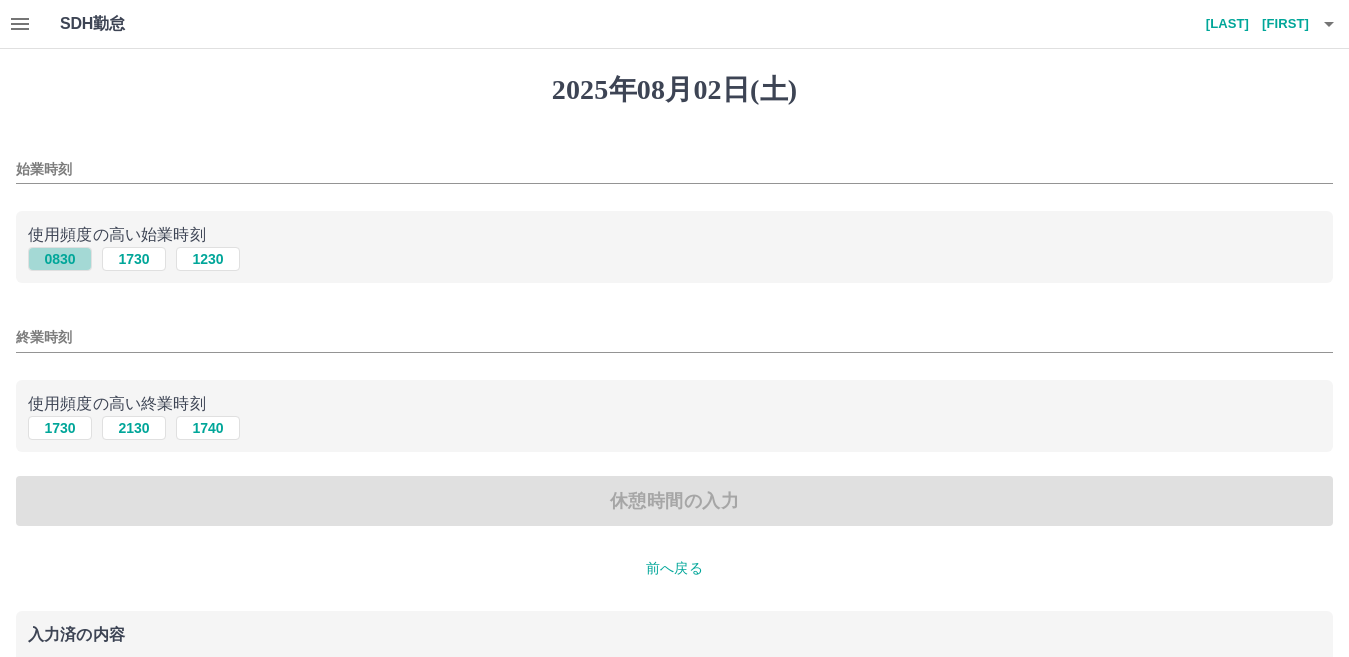 click on "0830" at bounding box center [60, 259] 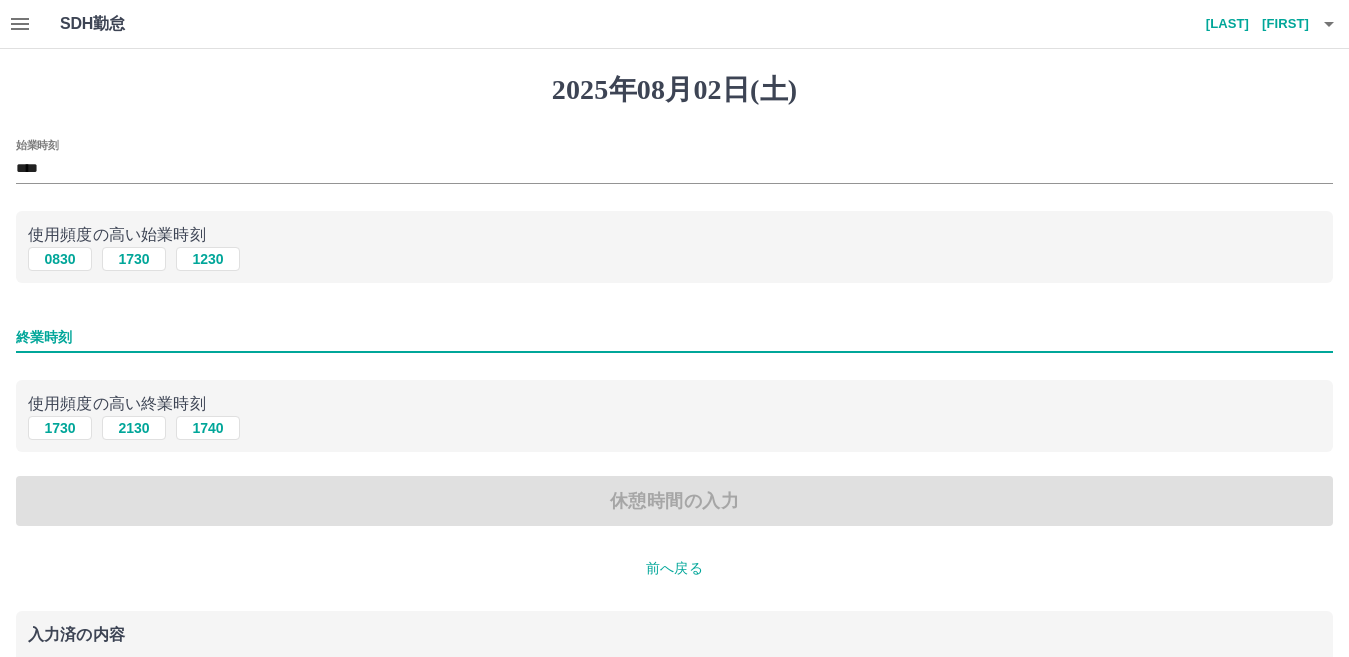 click on "終業時刻" at bounding box center (674, 337) 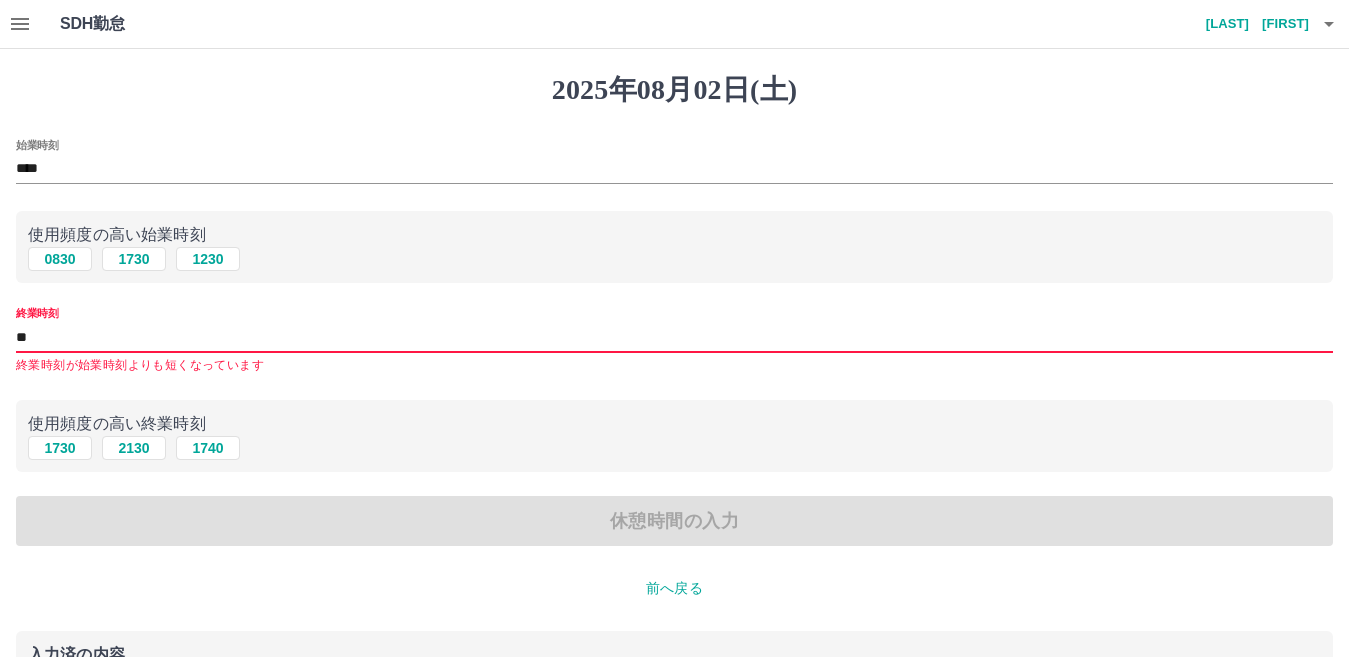type on "*" 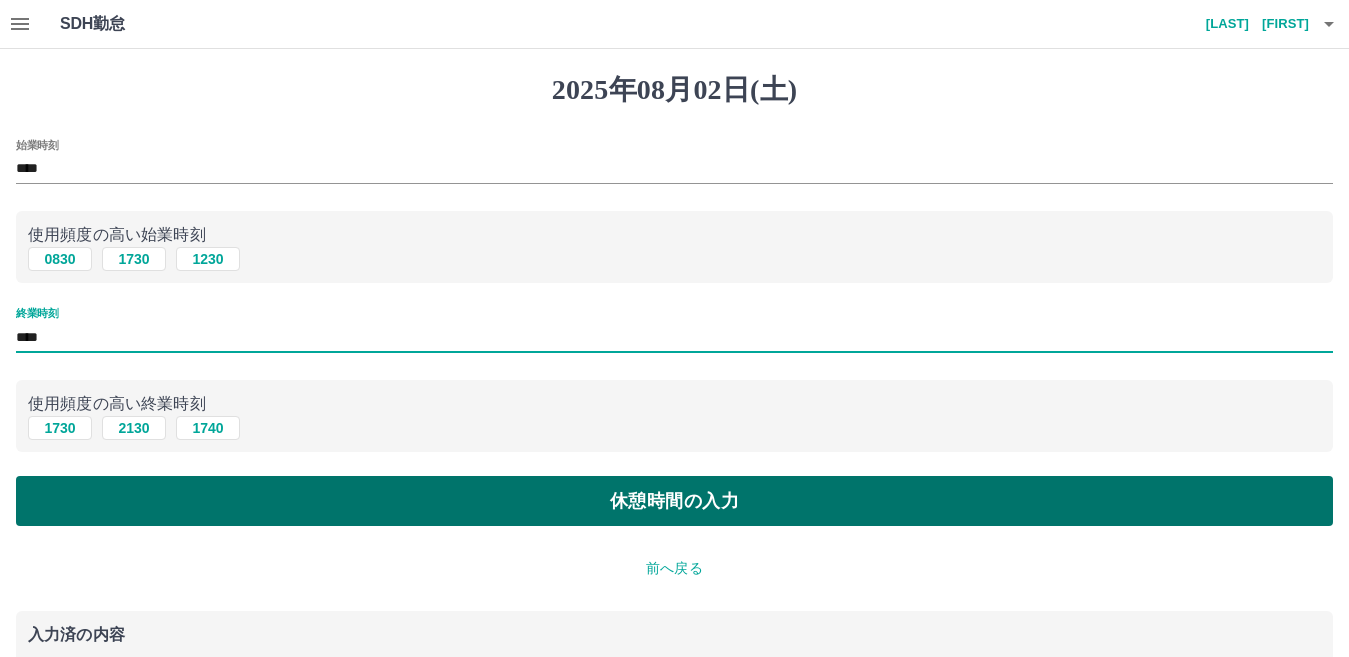 type on "****" 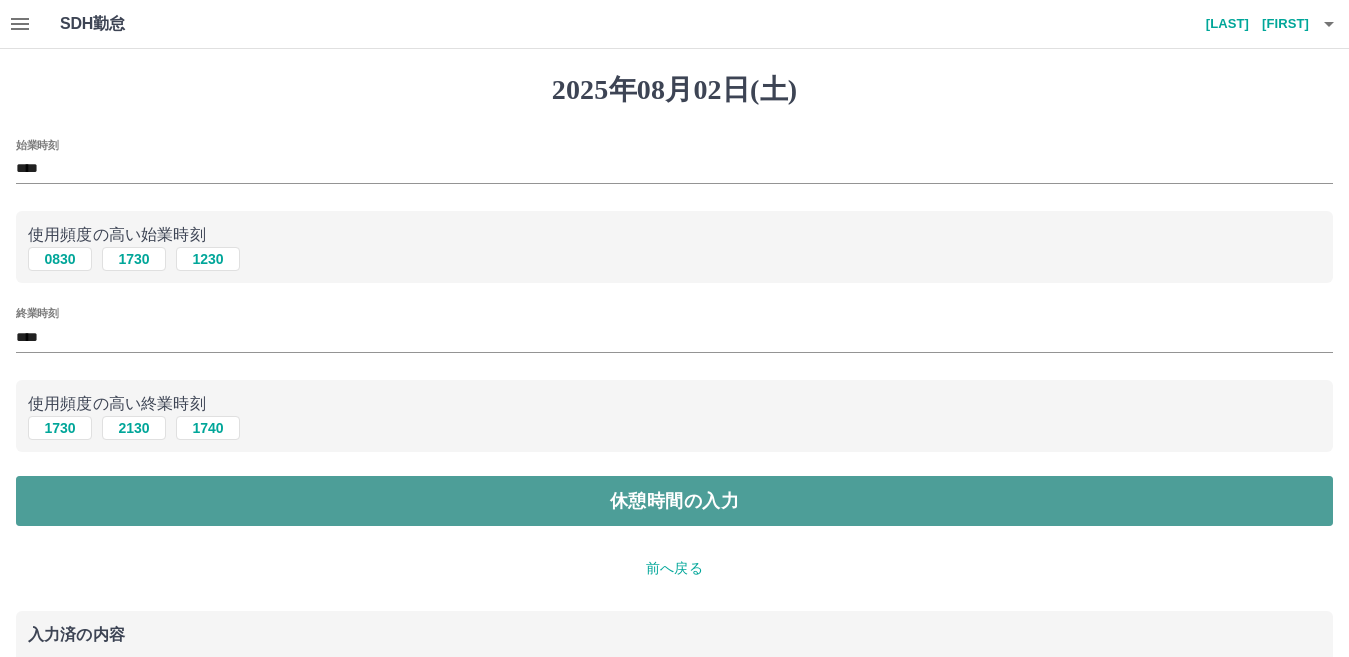 click on "休憩時間の入力" at bounding box center (674, 501) 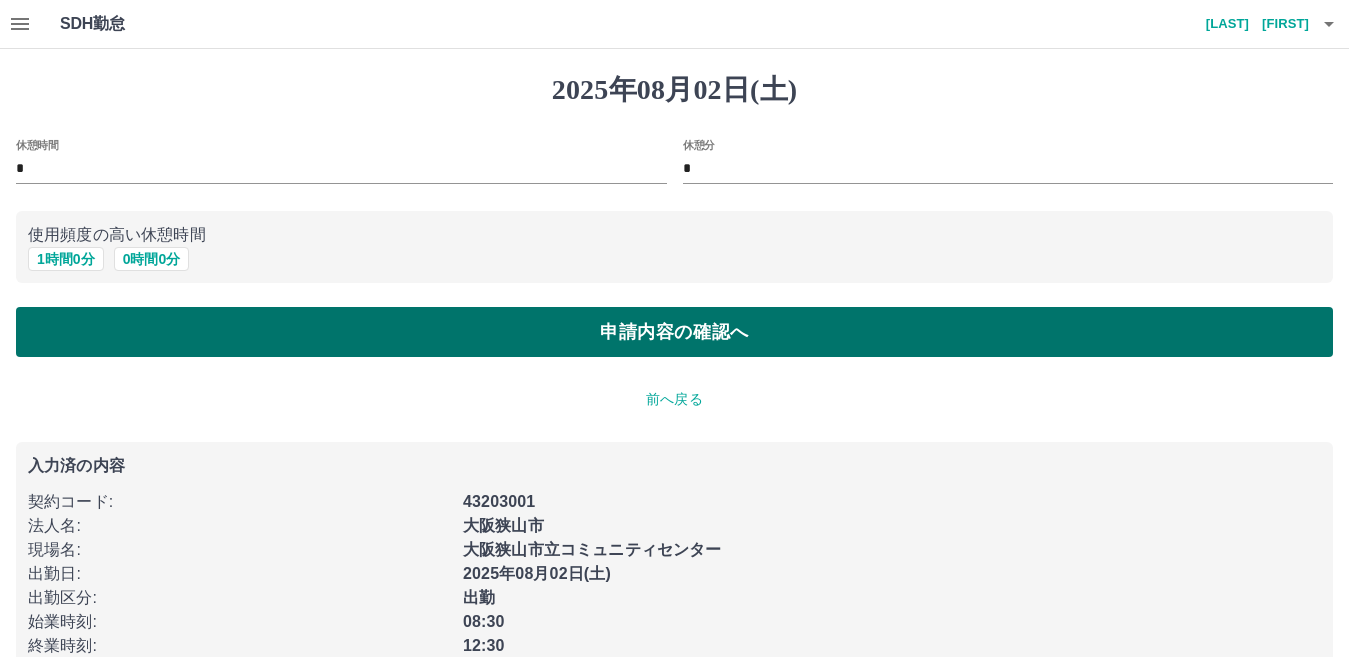 click on "申請内容の確認へ" at bounding box center (674, 332) 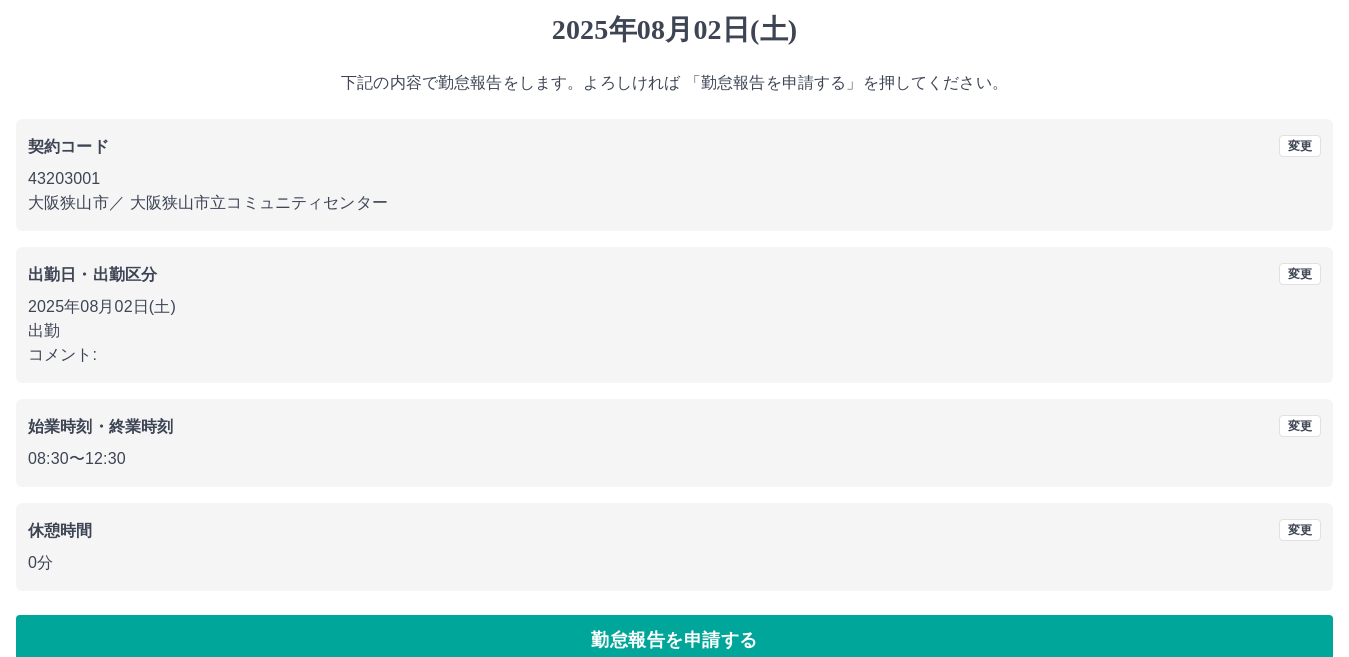 scroll, scrollTop: 92, scrollLeft: 0, axis: vertical 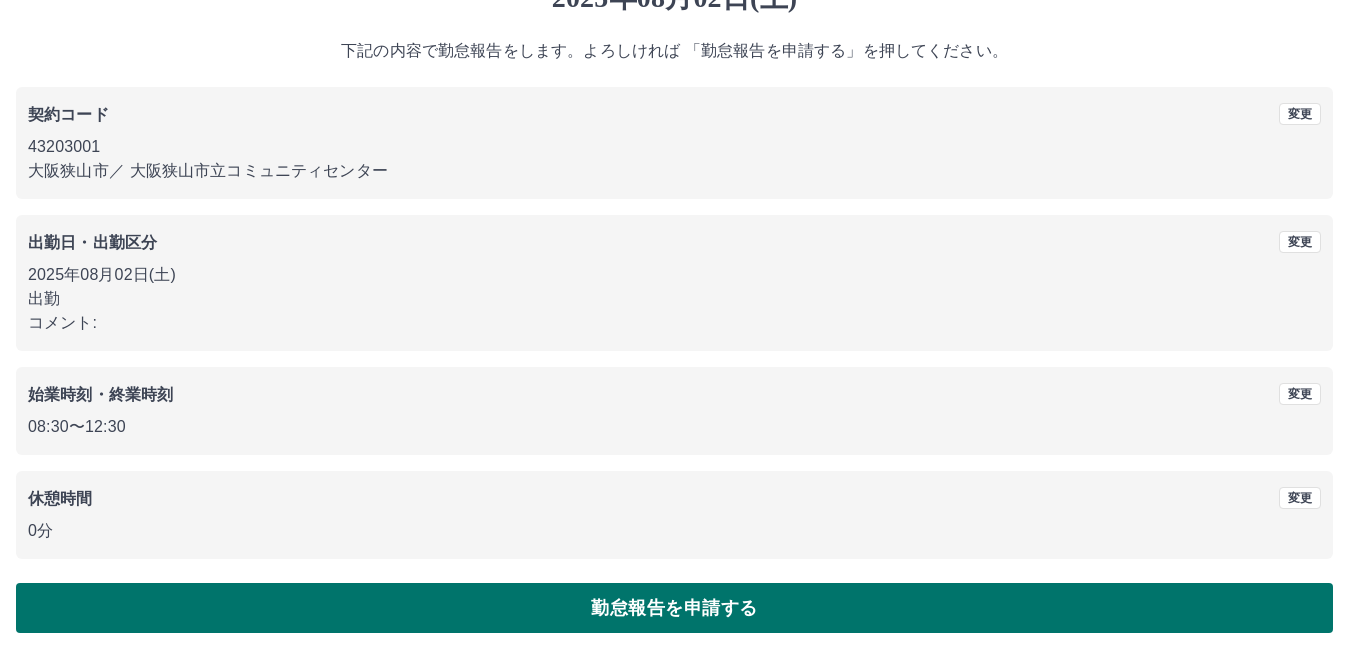 click on "勤怠報告を申請する" at bounding box center [674, 608] 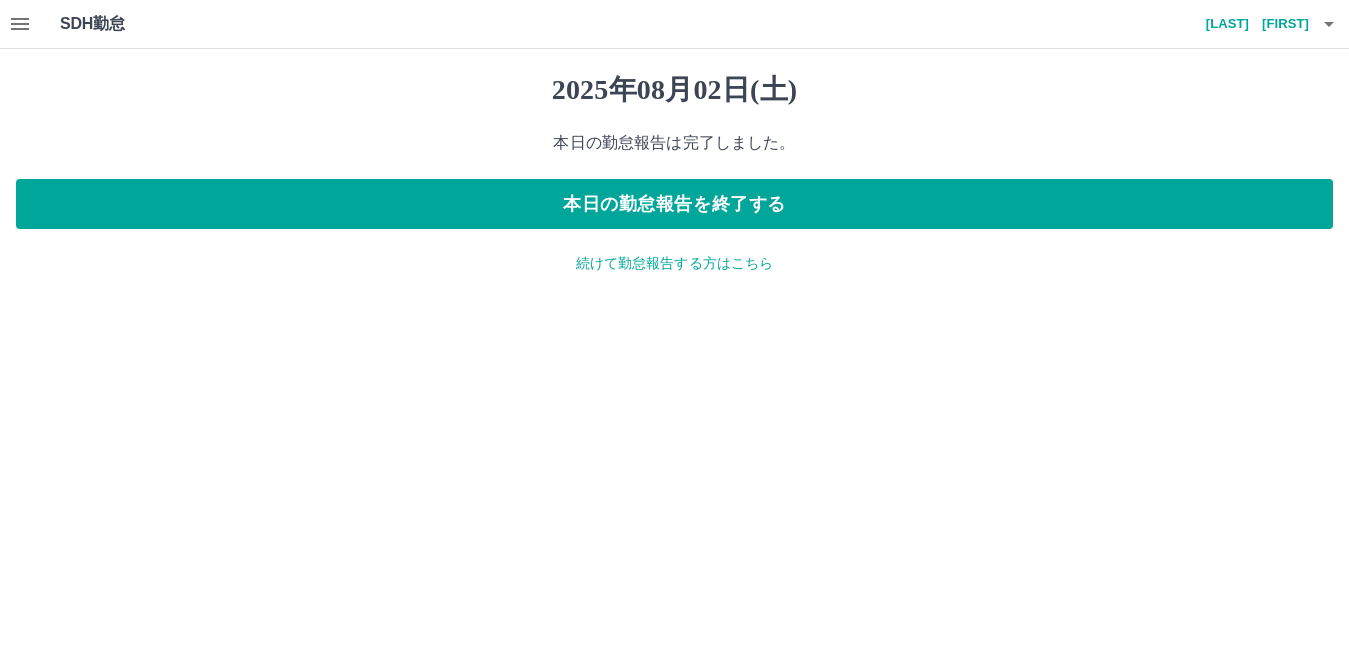 scroll, scrollTop: 0, scrollLeft: 0, axis: both 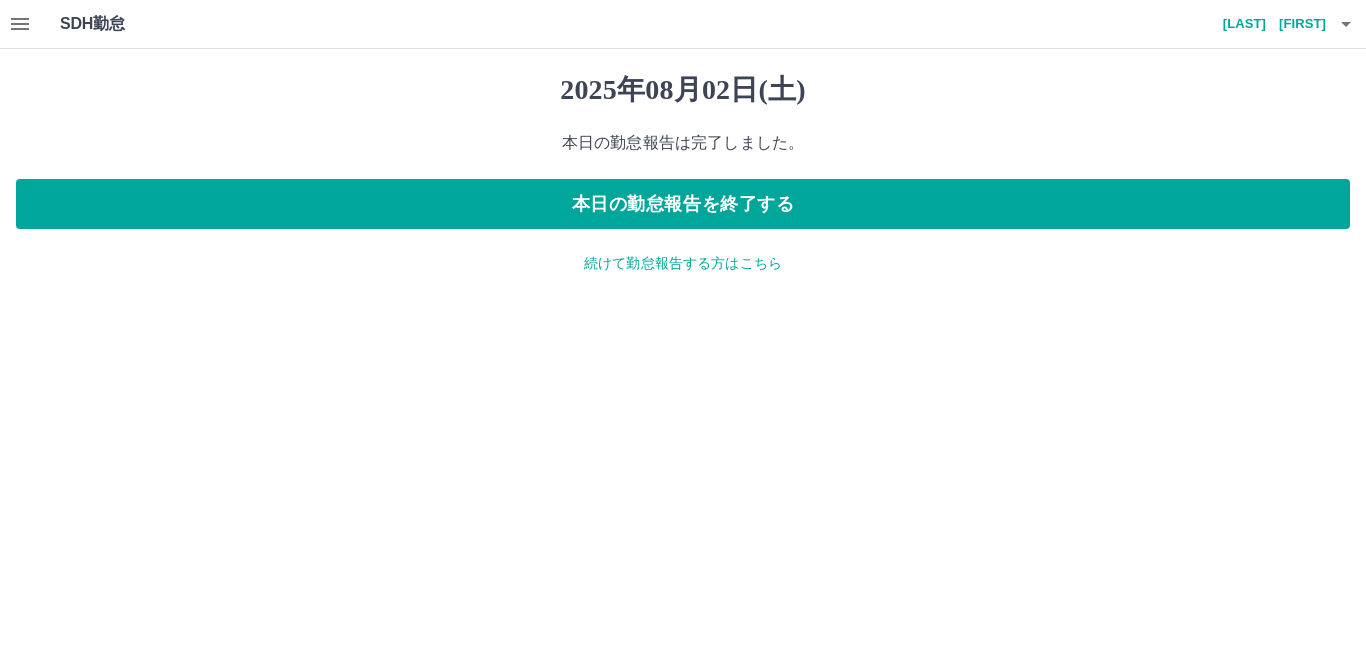 click 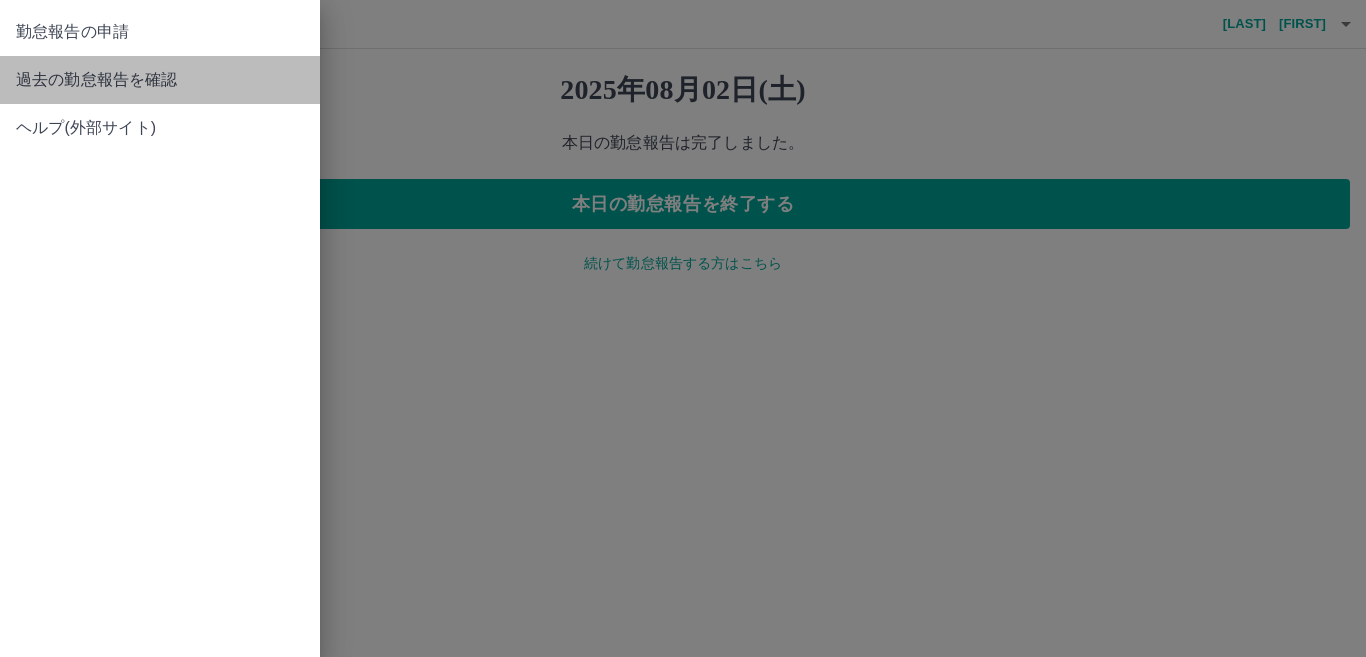 click on "過去の勤怠報告を確認" at bounding box center (160, 80) 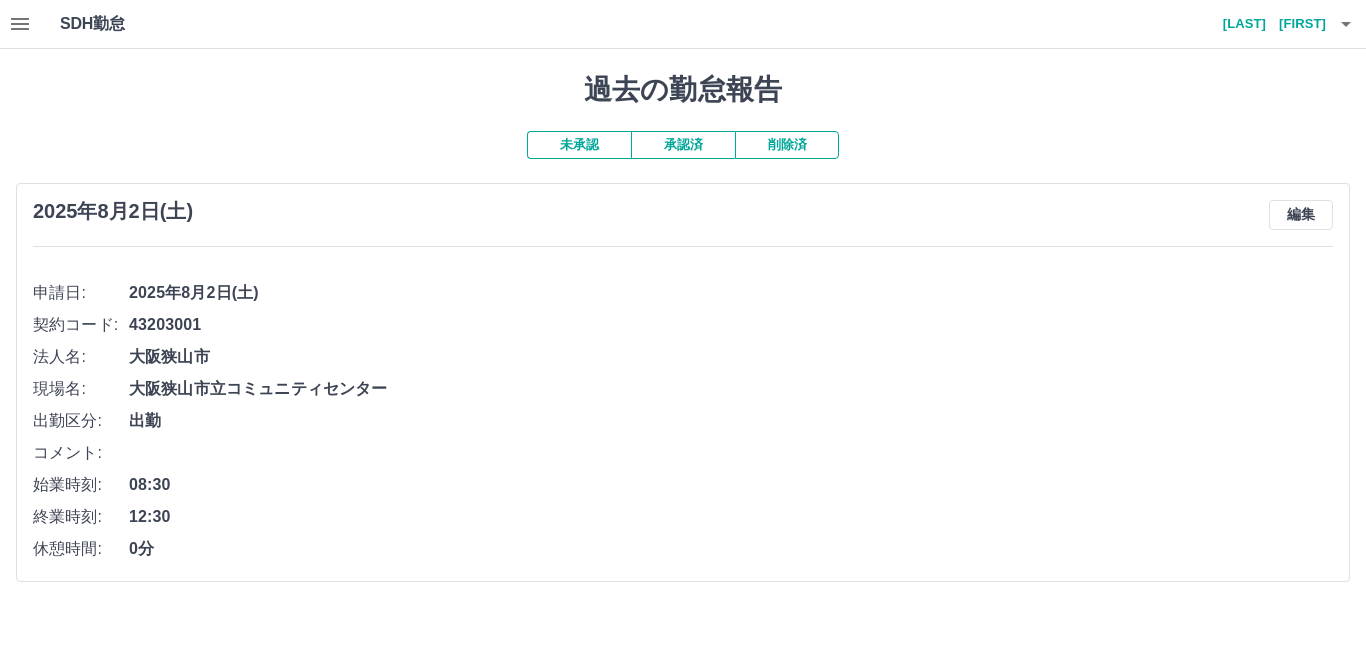 click on "未承認" at bounding box center [579, 145] 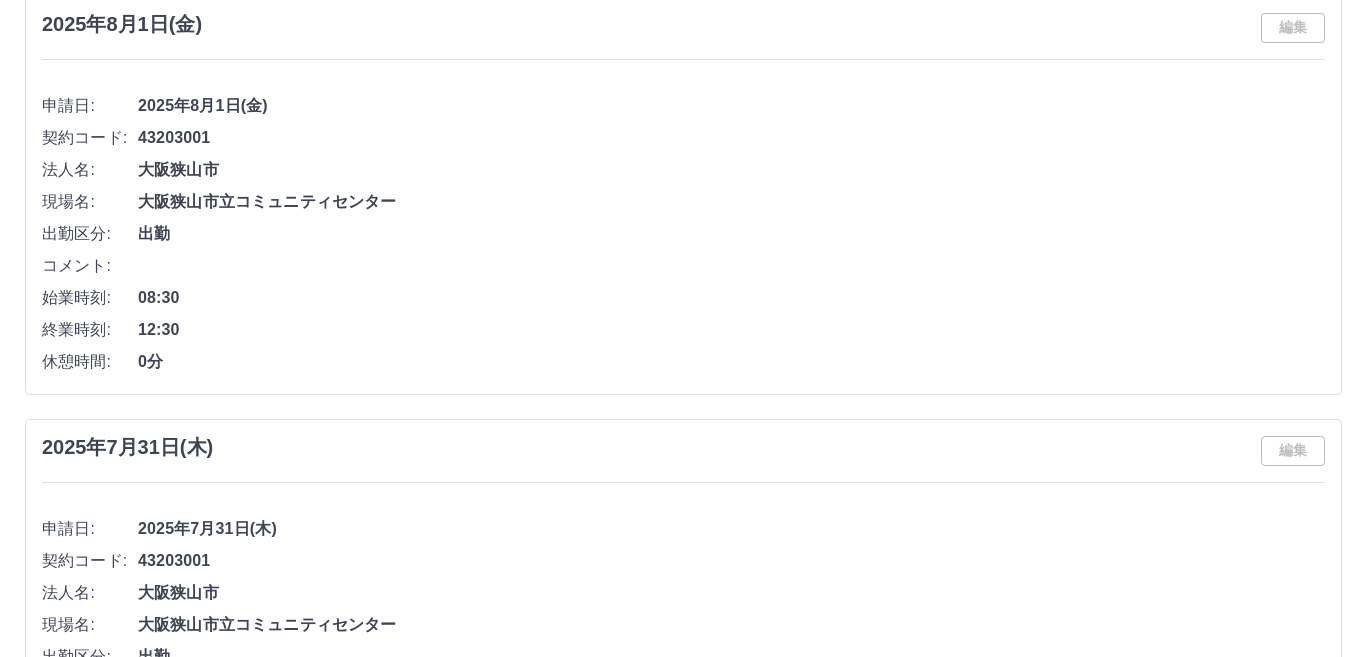 scroll, scrollTop: 0, scrollLeft: 0, axis: both 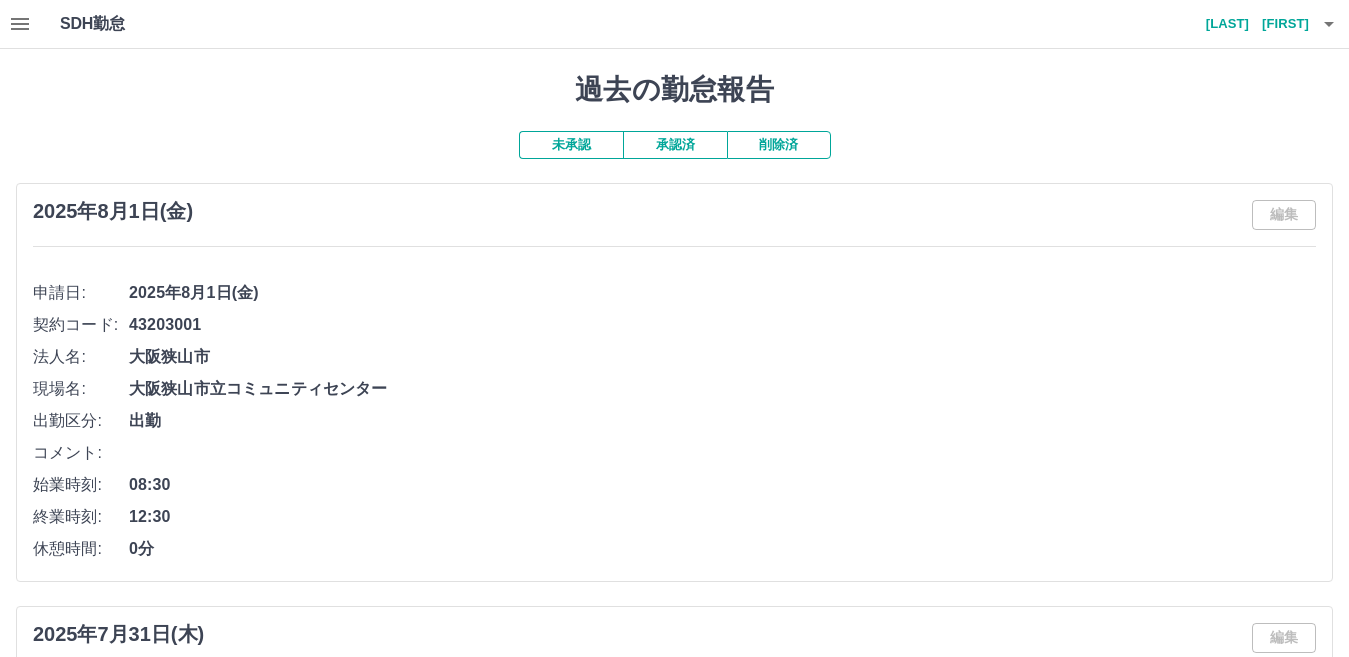 click 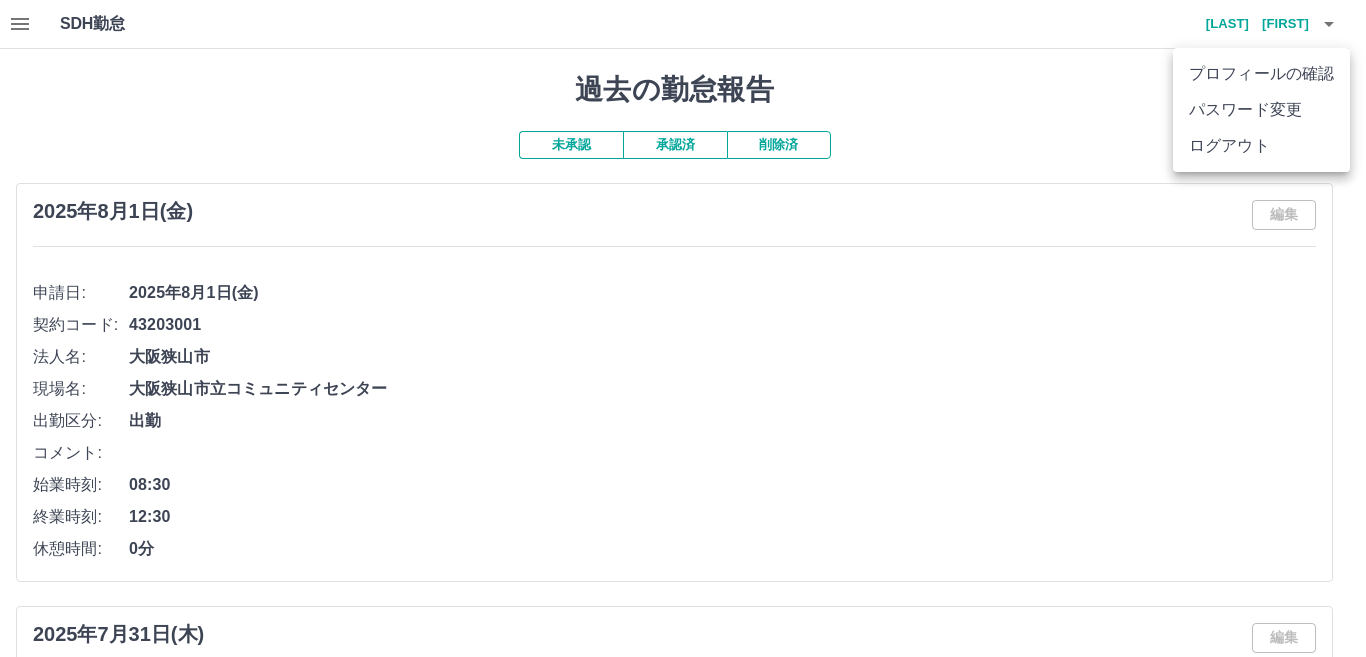 click on "ログアウト" at bounding box center (1261, 146) 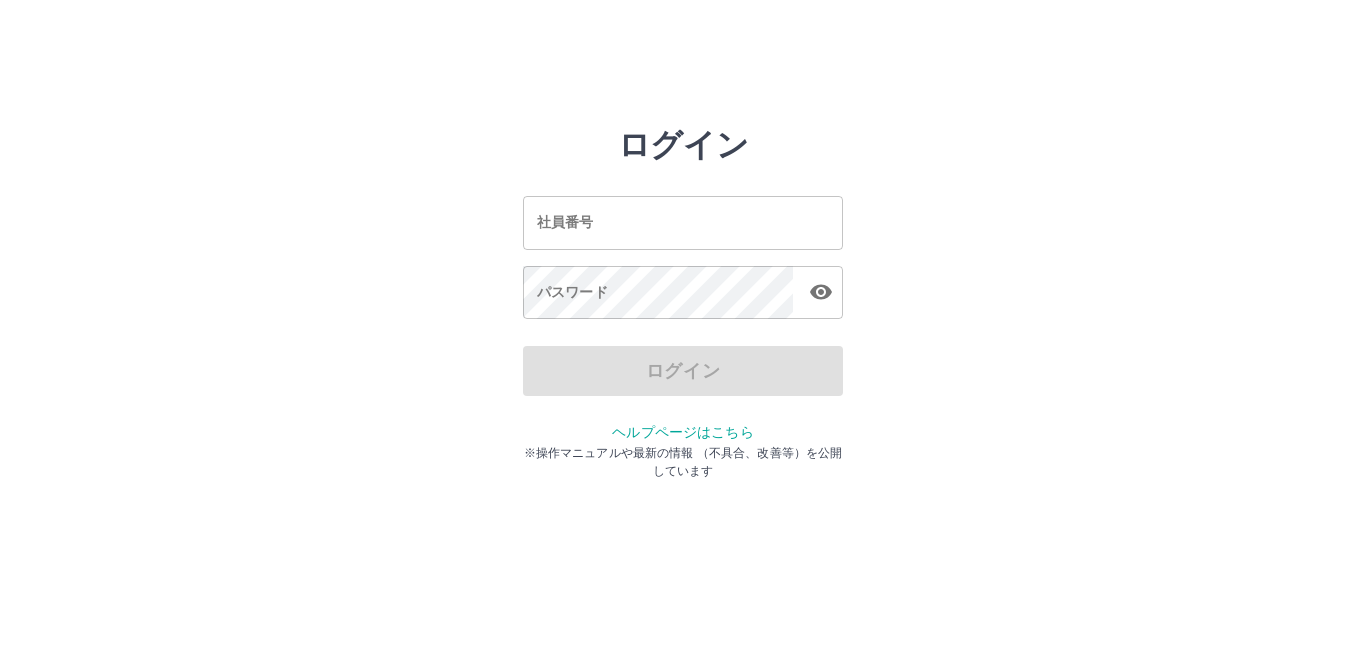 scroll, scrollTop: 0, scrollLeft: 0, axis: both 